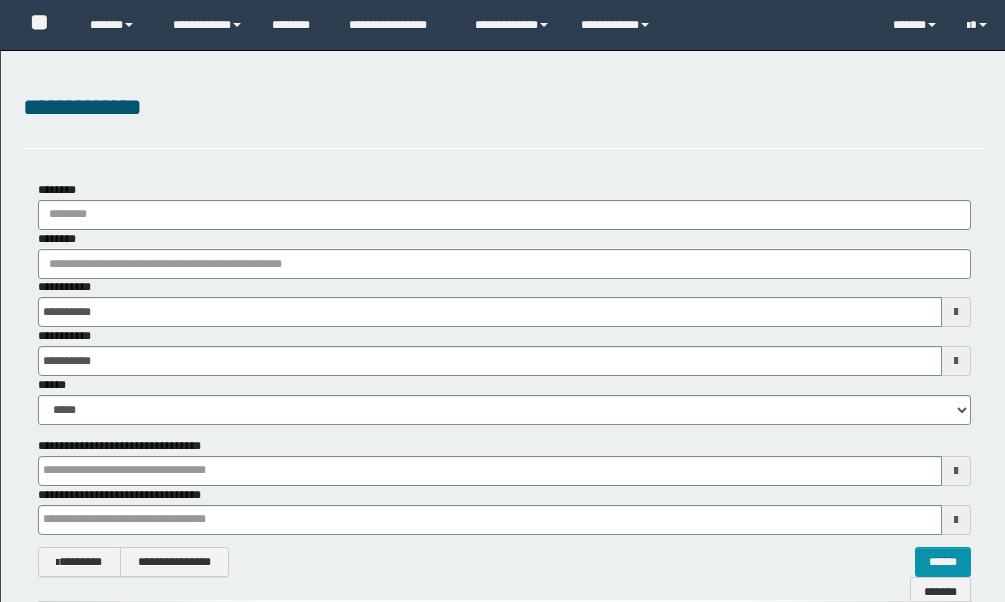 scroll, scrollTop: 0, scrollLeft: 0, axis: both 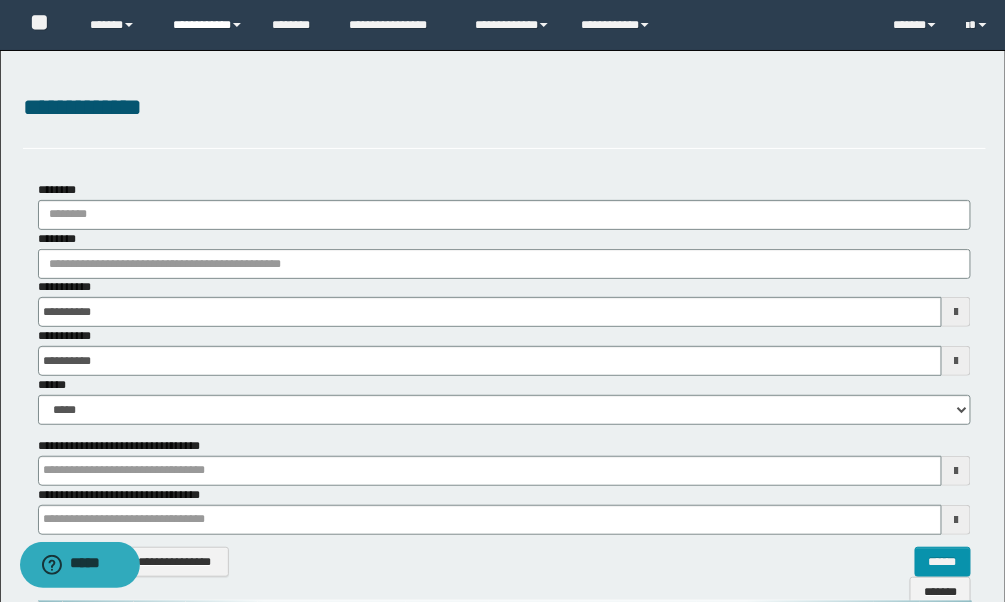 click on "**********" at bounding box center (207, 25) 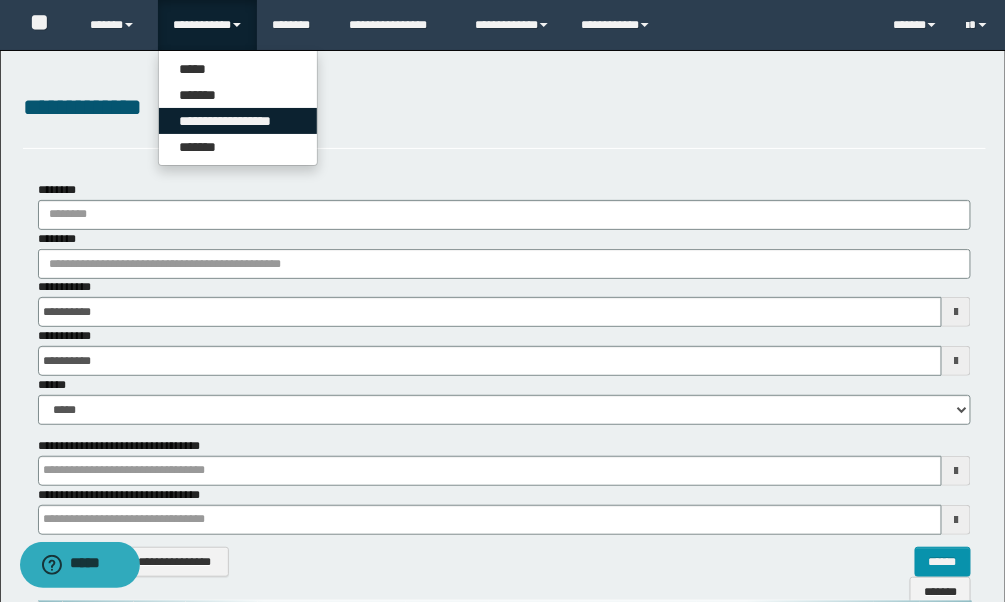 click on "**********" at bounding box center (238, 121) 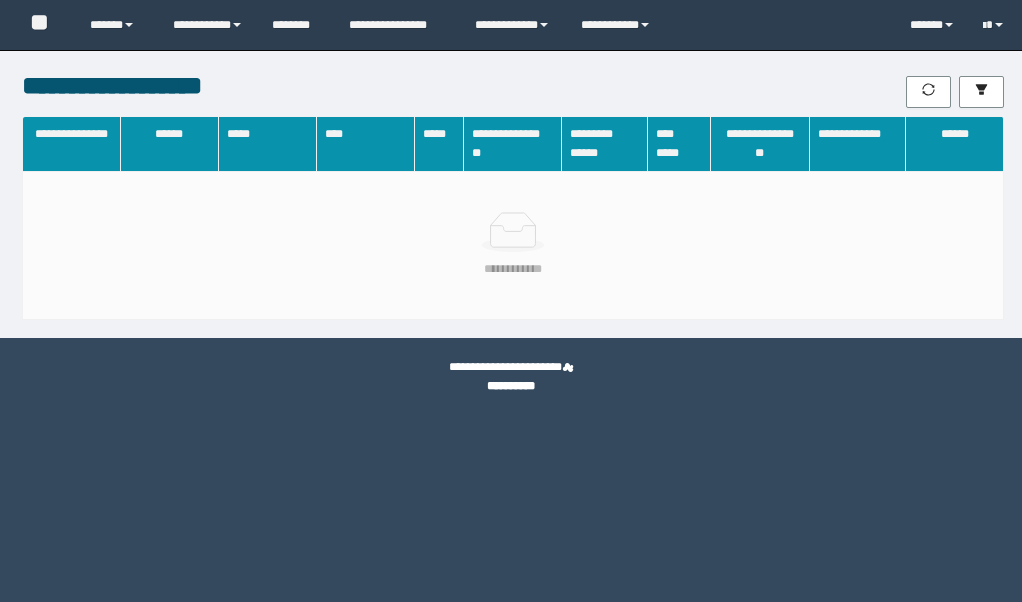 scroll, scrollTop: 0, scrollLeft: 0, axis: both 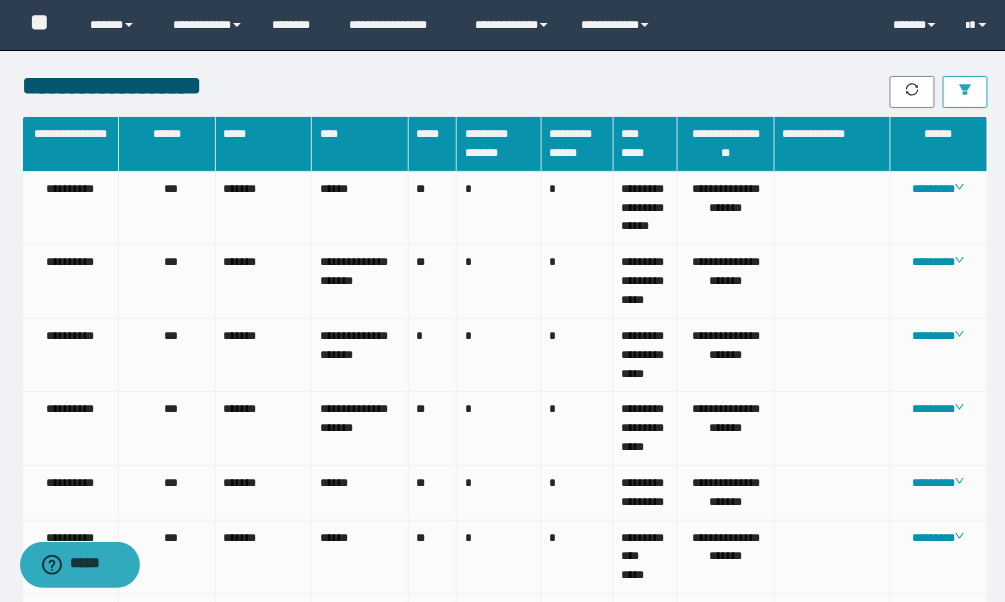 click at bounding box center [965, 92] 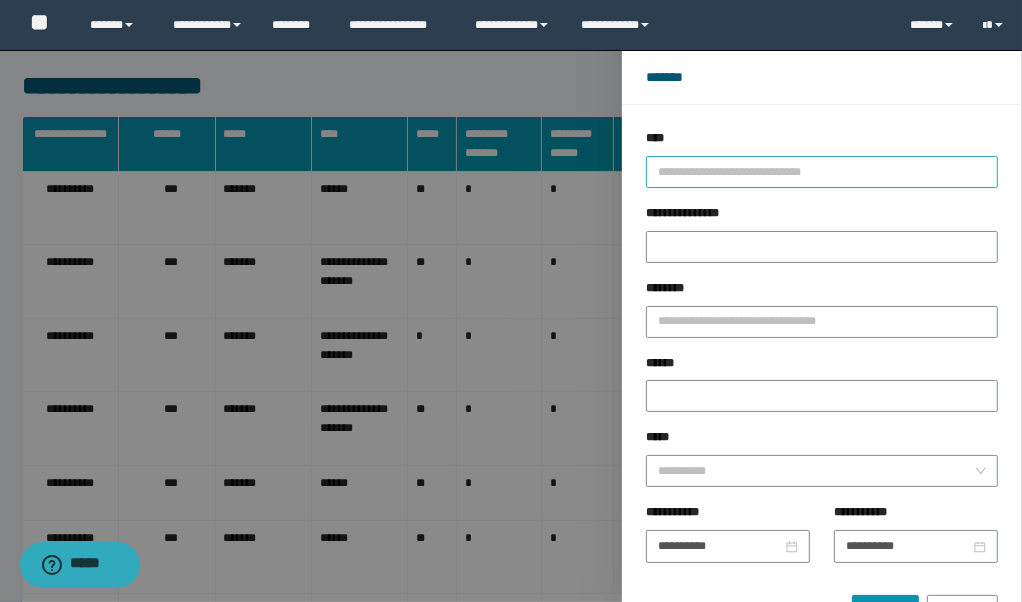 click at bounding box center [813, 171] 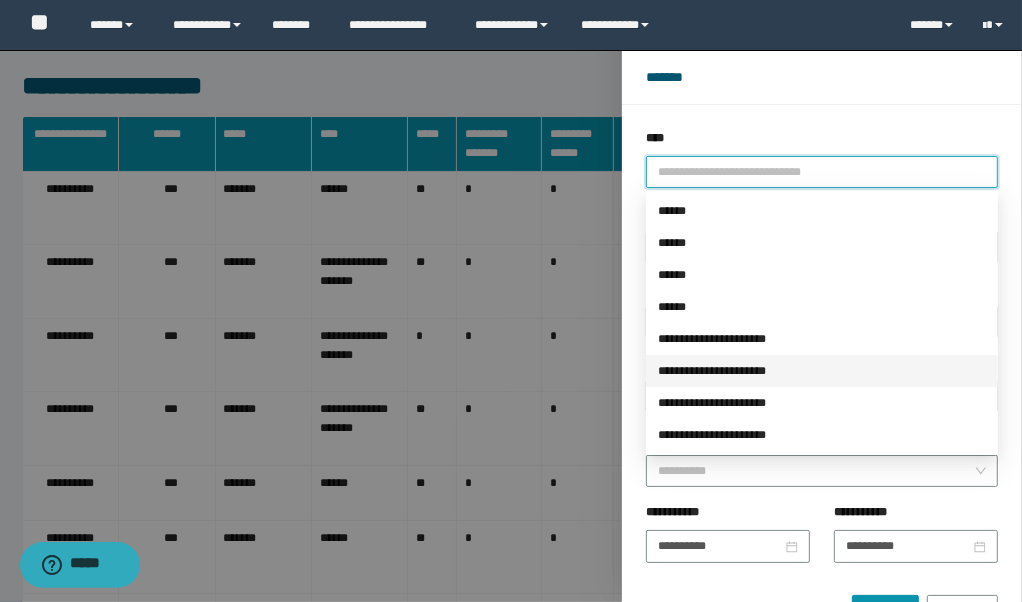 click on "**********" at bounding box center (822, 371) 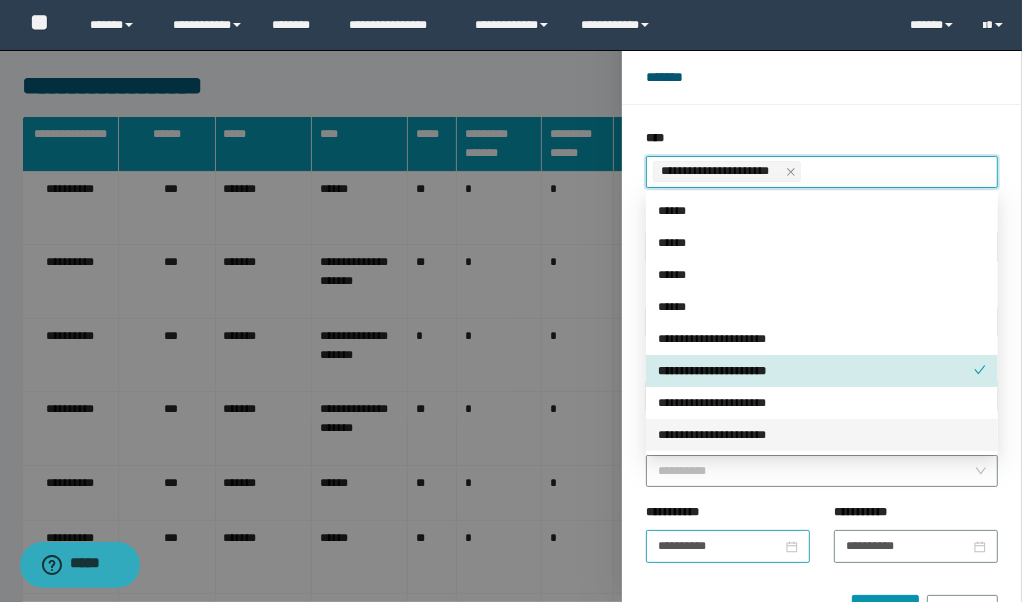 click on "**********" at bounding box center (728, 546) 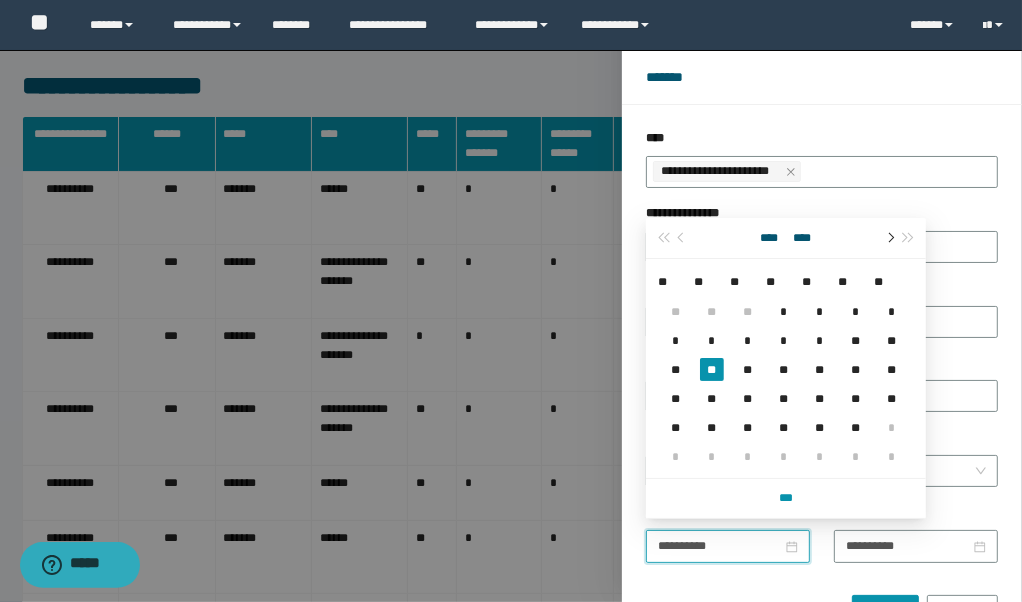 click at bounding box center [889, 238] 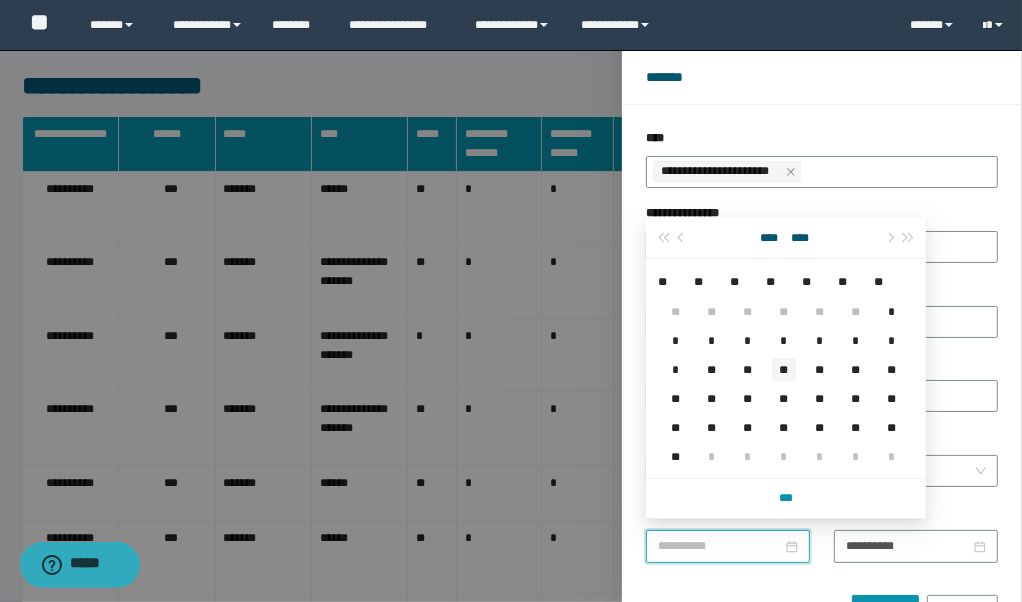 type on "**********" 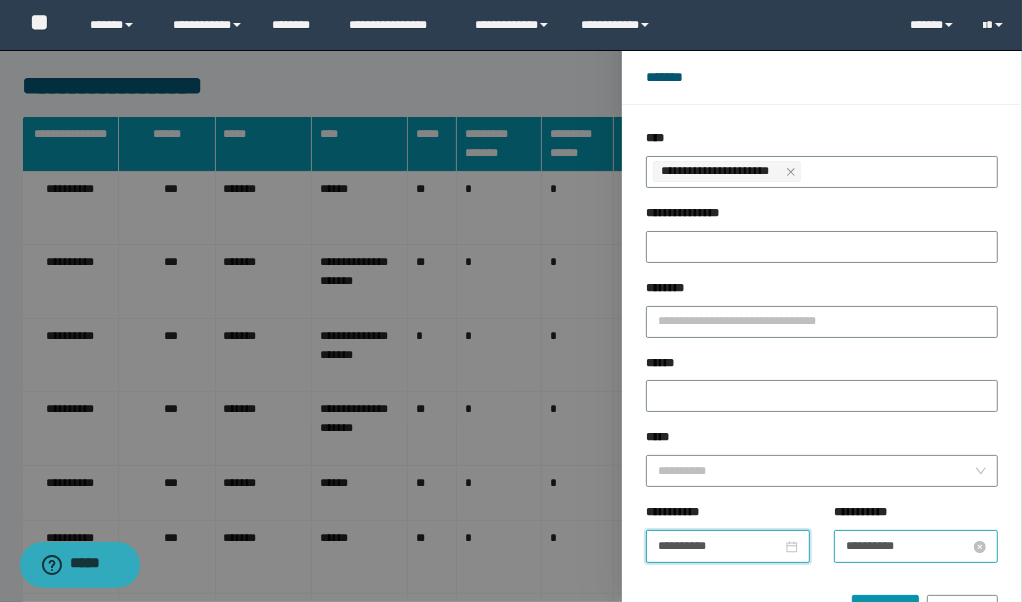 click on "**********" at bounding box center (908, 546) 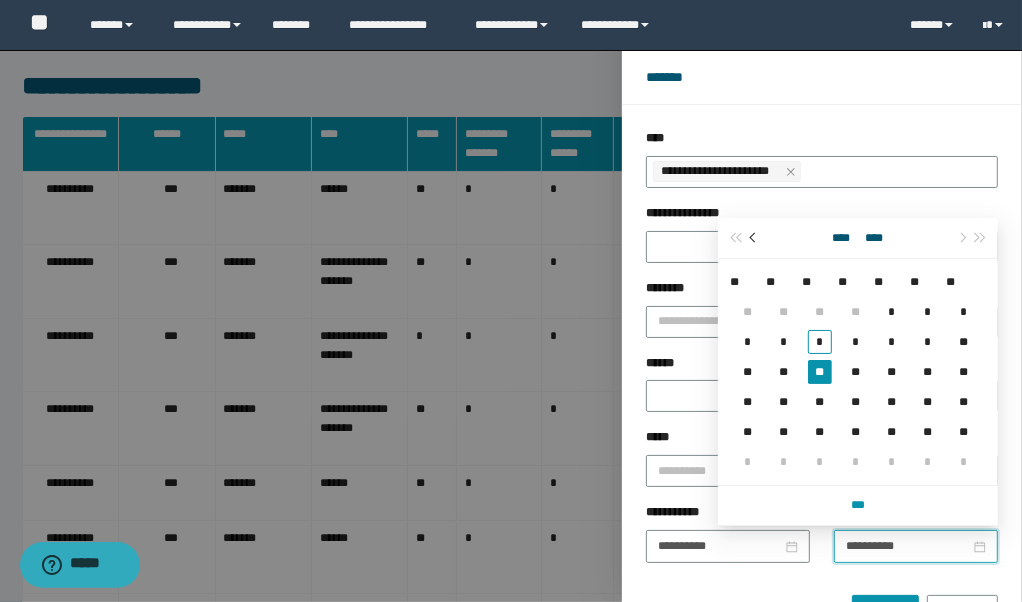 click at bounding box center (754, 238) 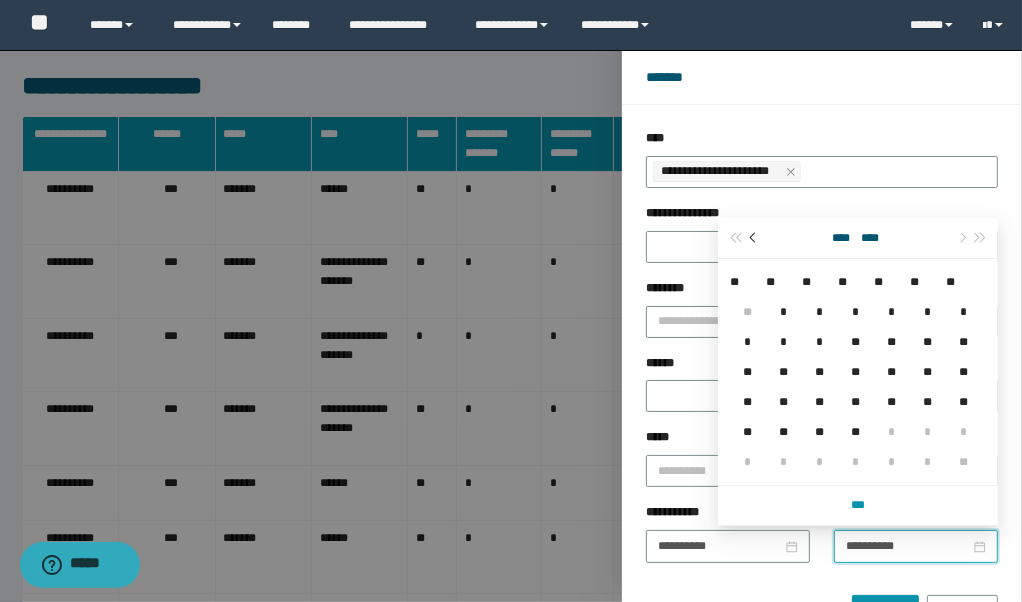 click at bounding box center (754, 238) 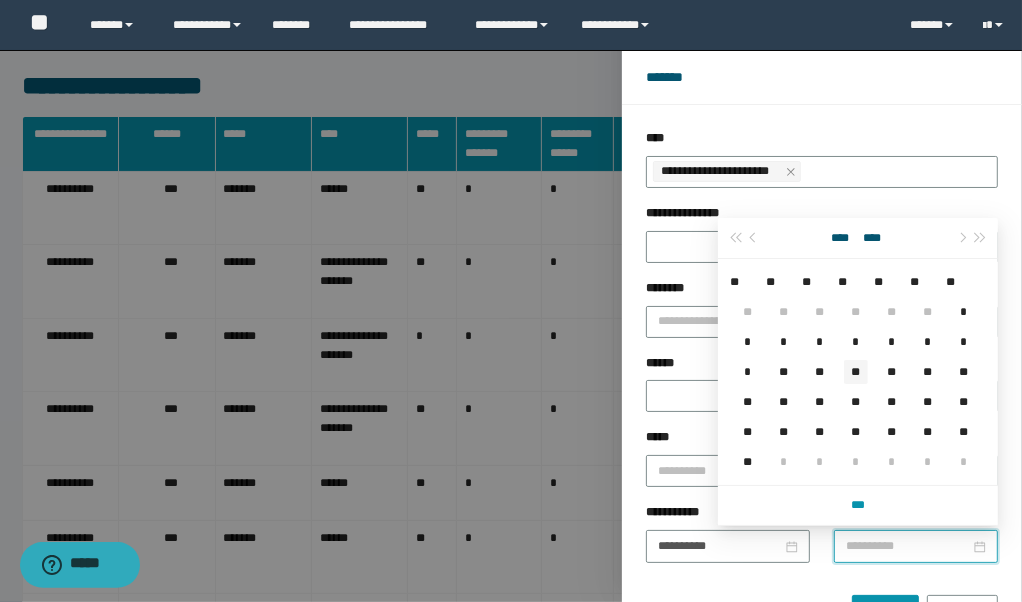 type on "**********" 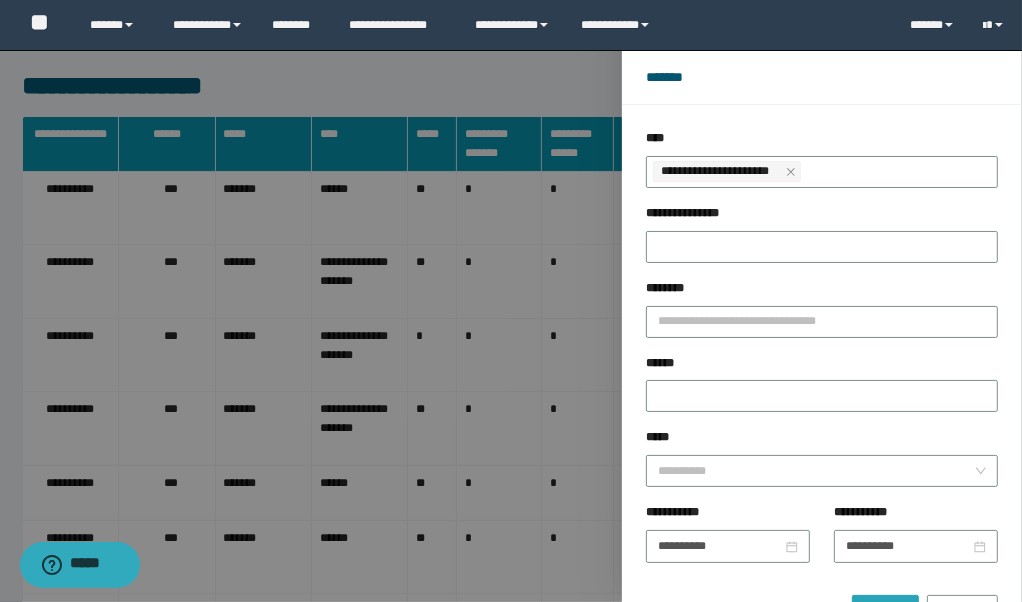 click on "******" at bounding box center [885, 611] 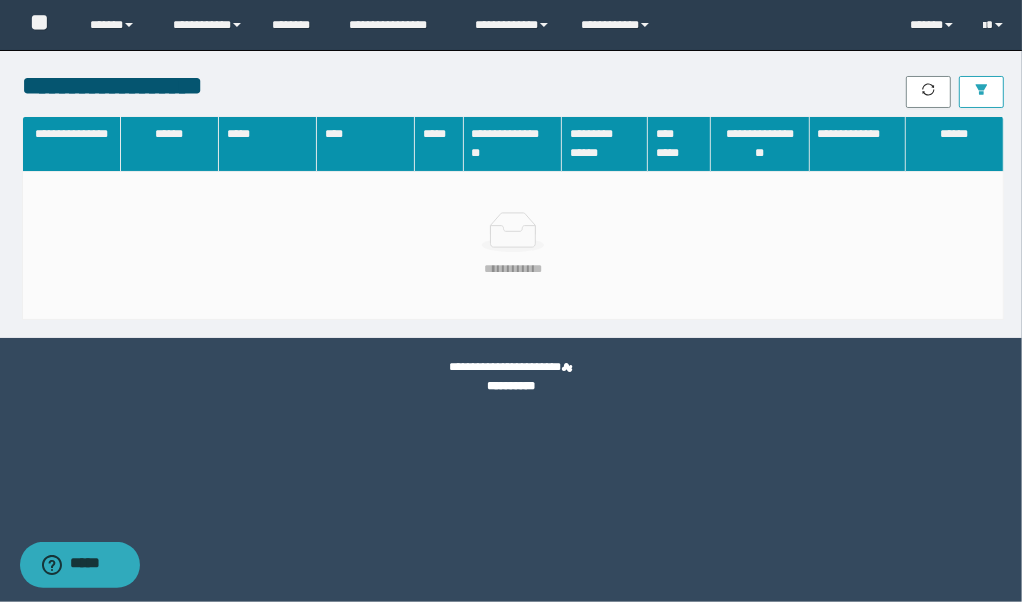 click at bounding box center (981, 92) 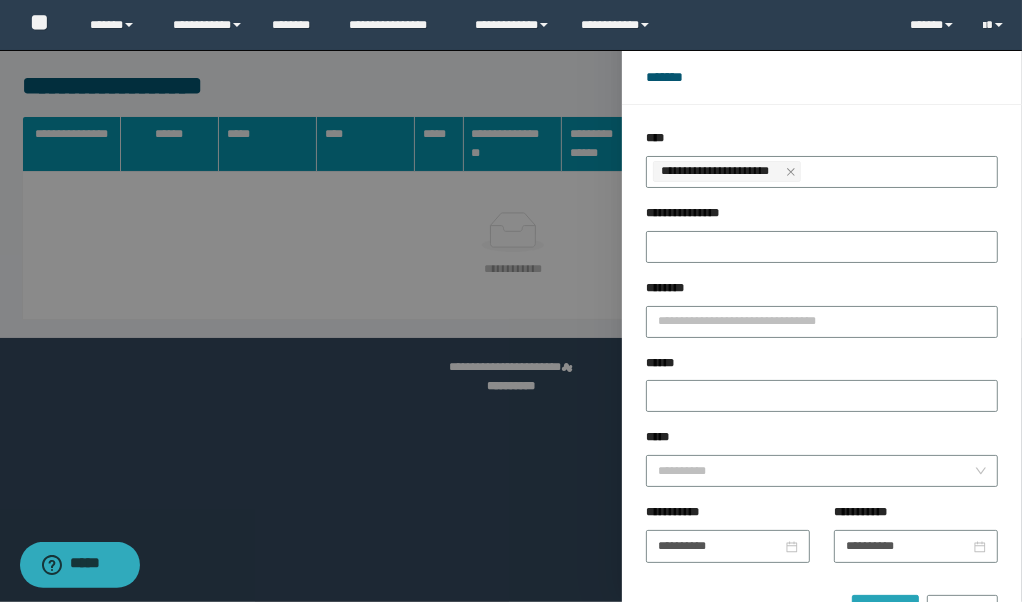 click on "******" at bounding box center (885, 611) 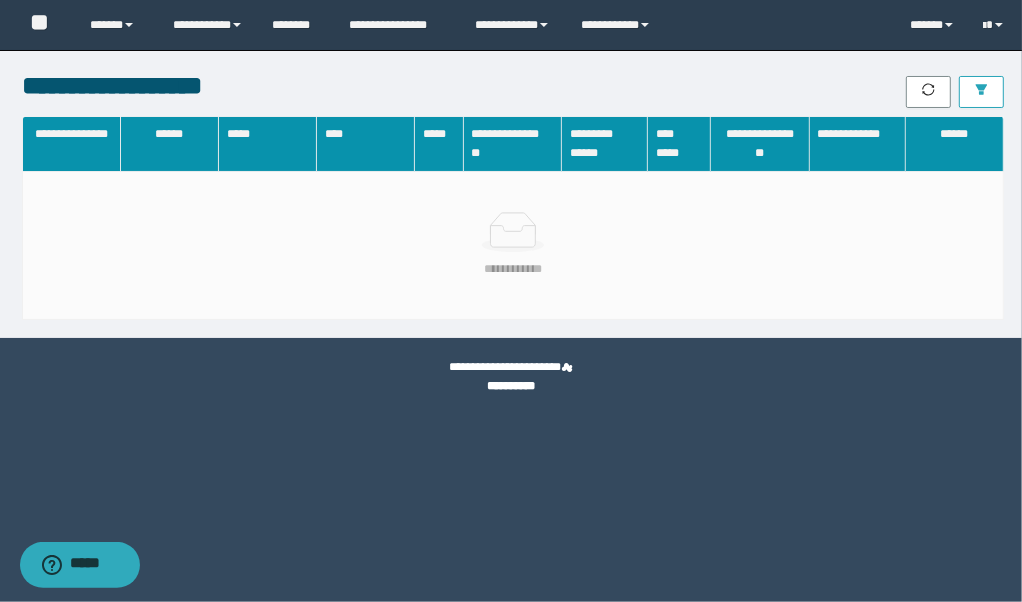 click at bounding box center [981, 92] 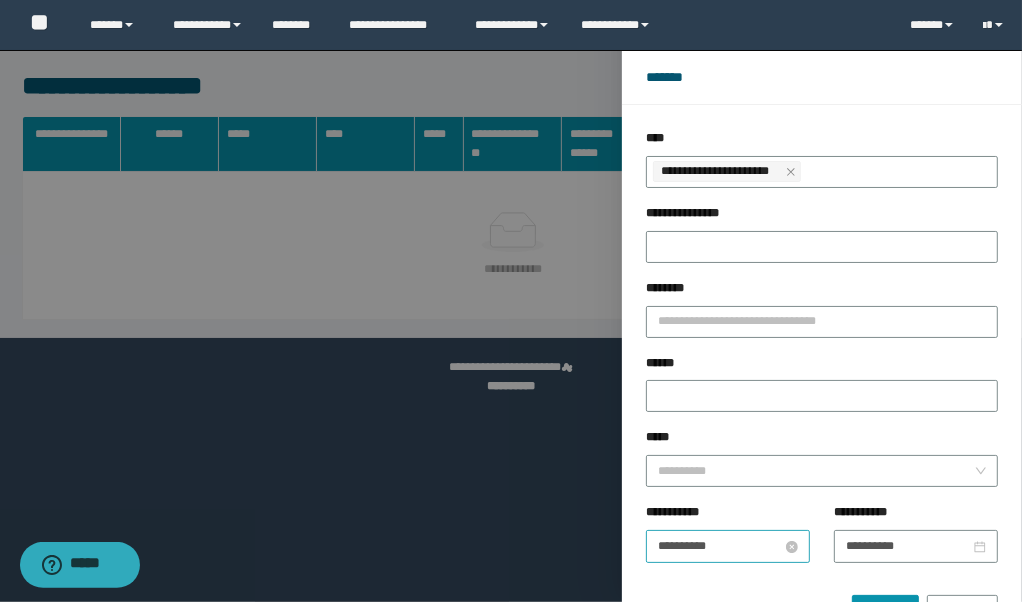 click on "**********" at bounding box center (720, 546) 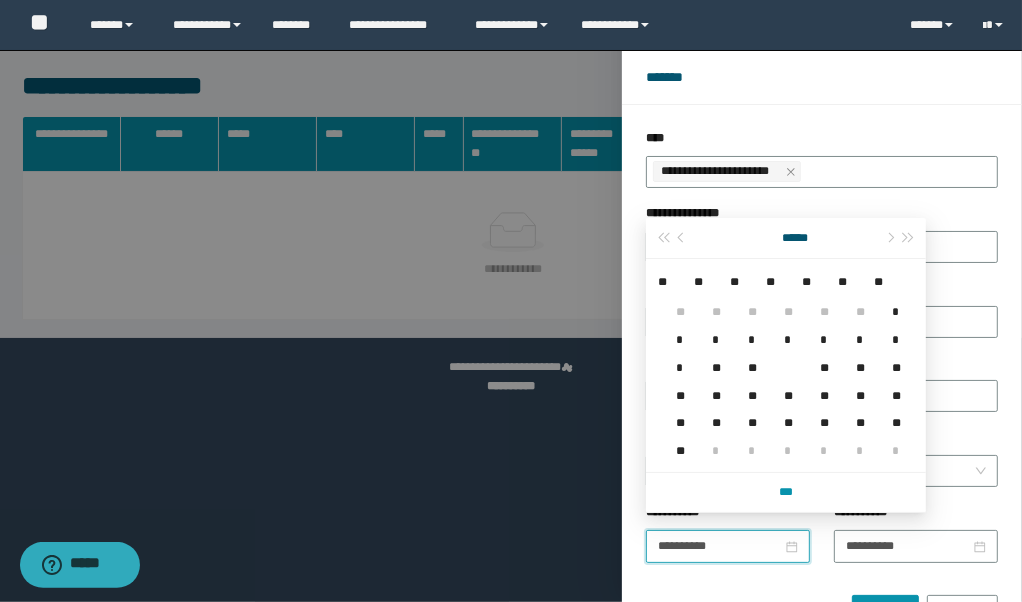 type on "**********" 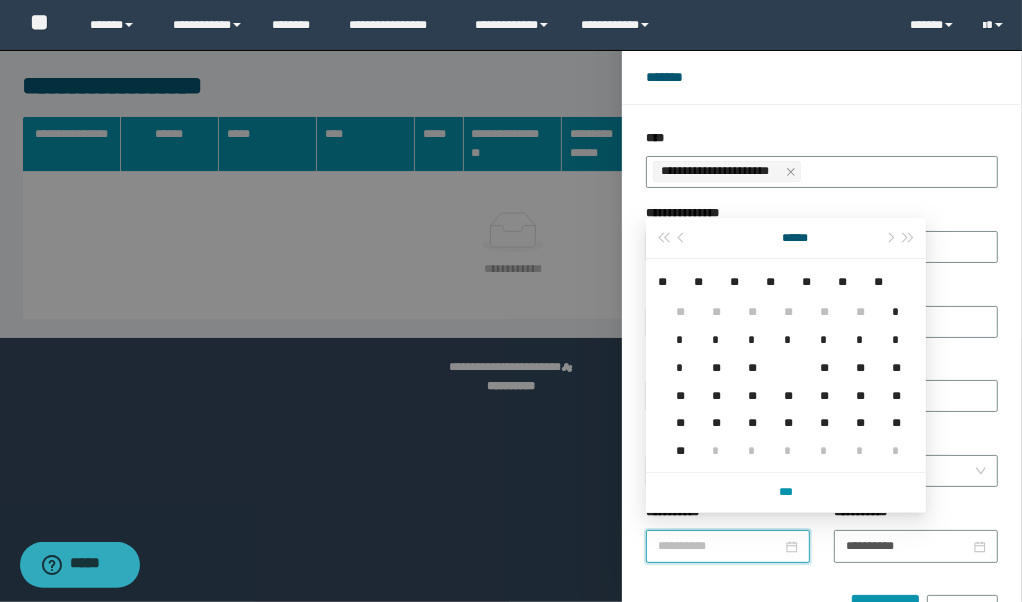 click on "*" at bounding box center (892, 300) 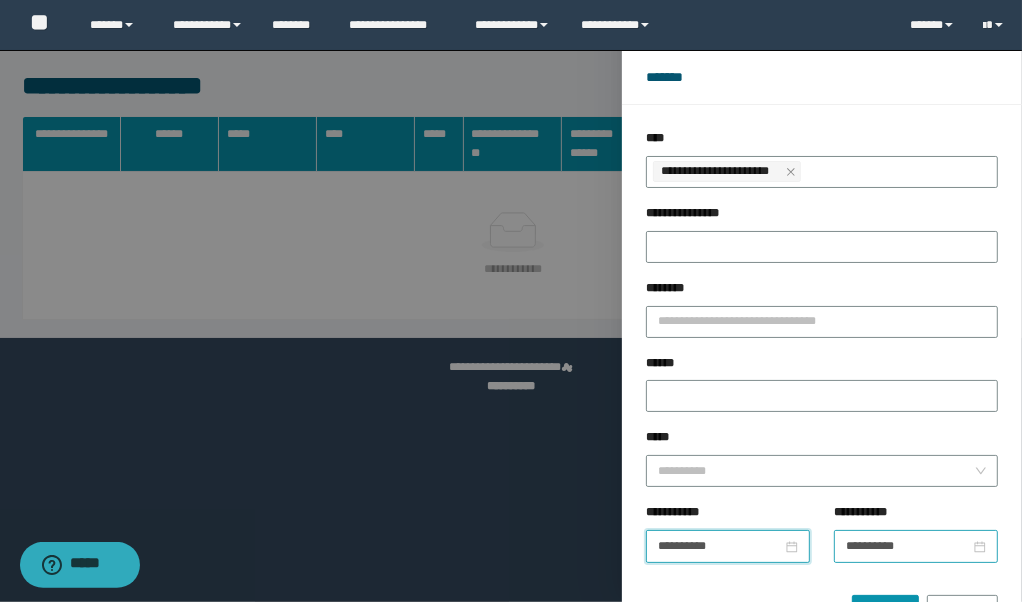click on "**********" at bounding box center [916, 546] 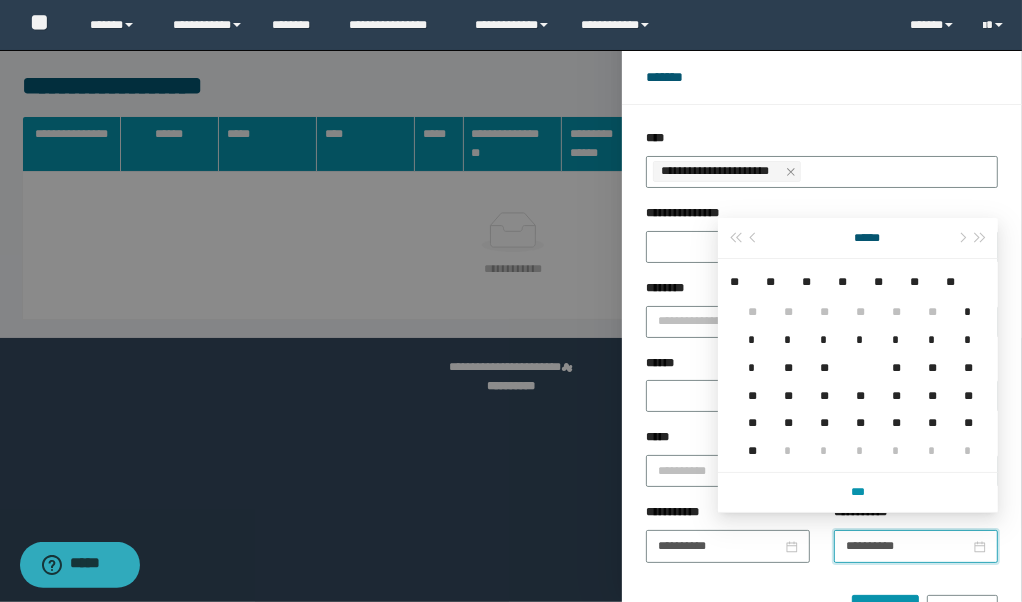 type on "**********" 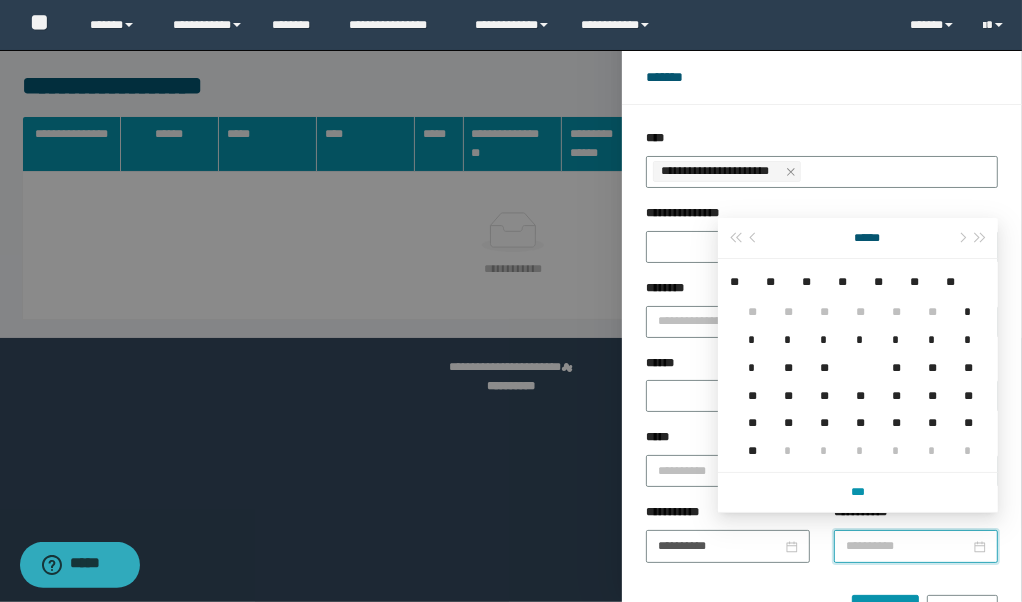 click on "**" at bounding box center [748, 439] 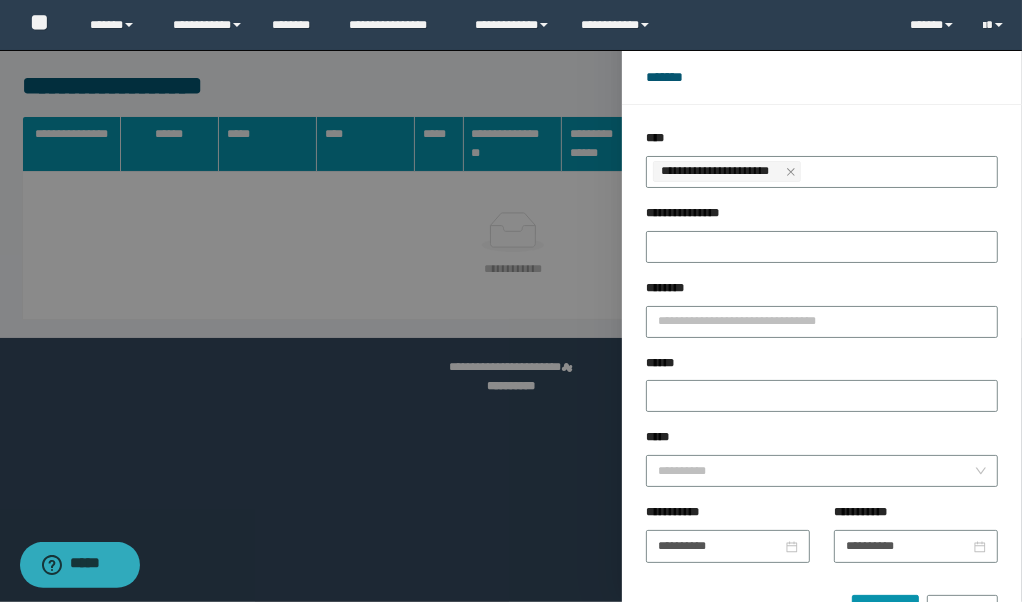 click on "****** *******" at bounding box center [822, 603] 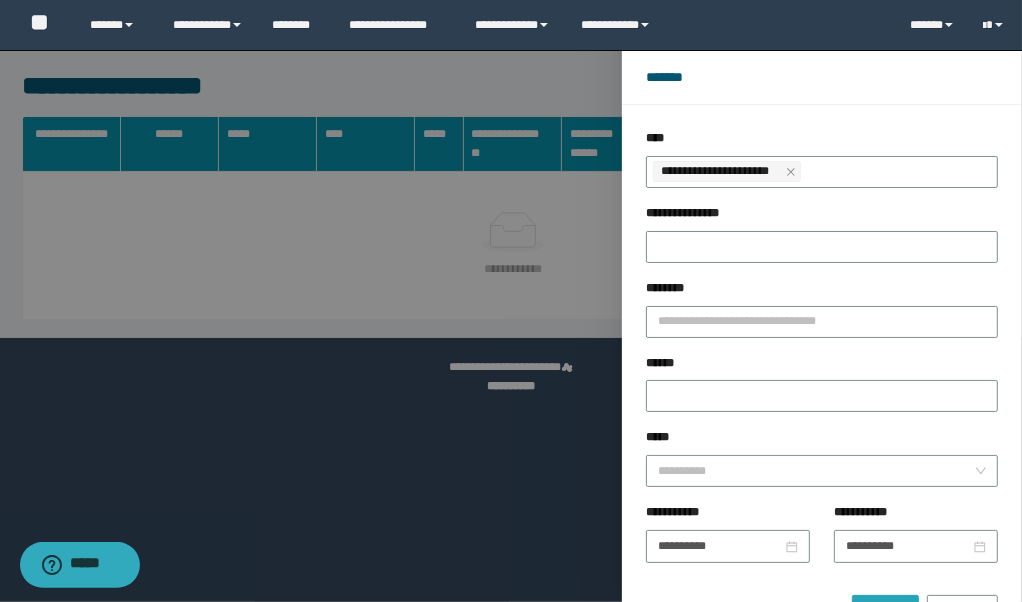 click on "******" at bounding box center [885, 611] 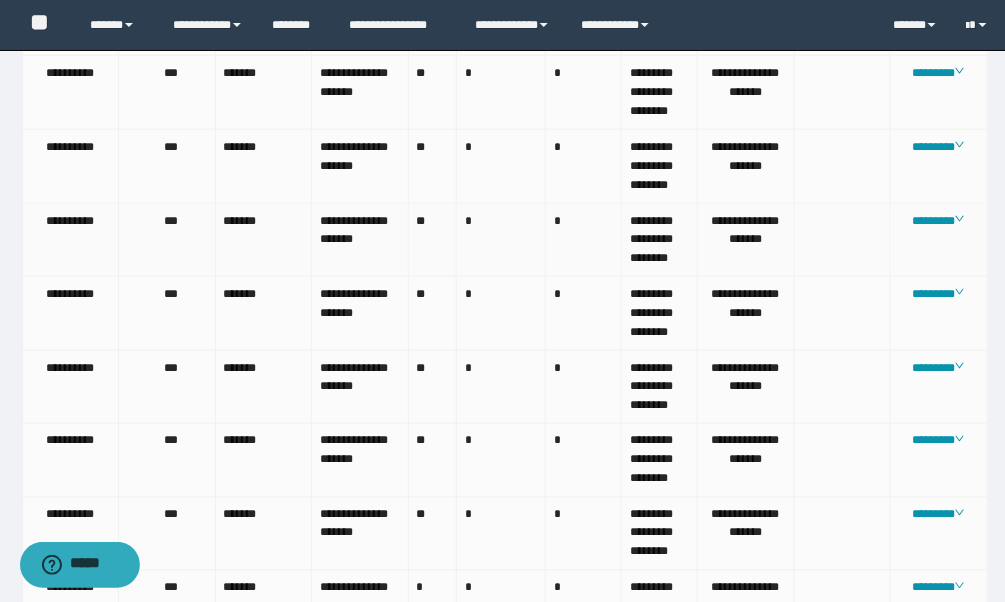 scroll, scrollTop: 444, scrollLeft: 0, axis: vertical 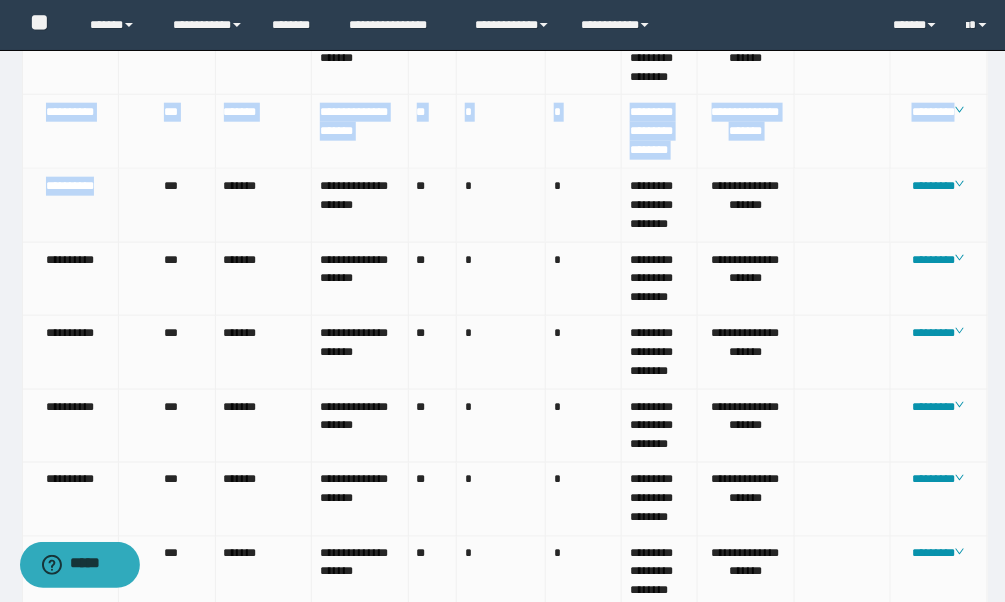 drag, startPoint x: 32, startPoint y: 194, endPoint x: 104, endPoint y: 321, distance: 145.98973 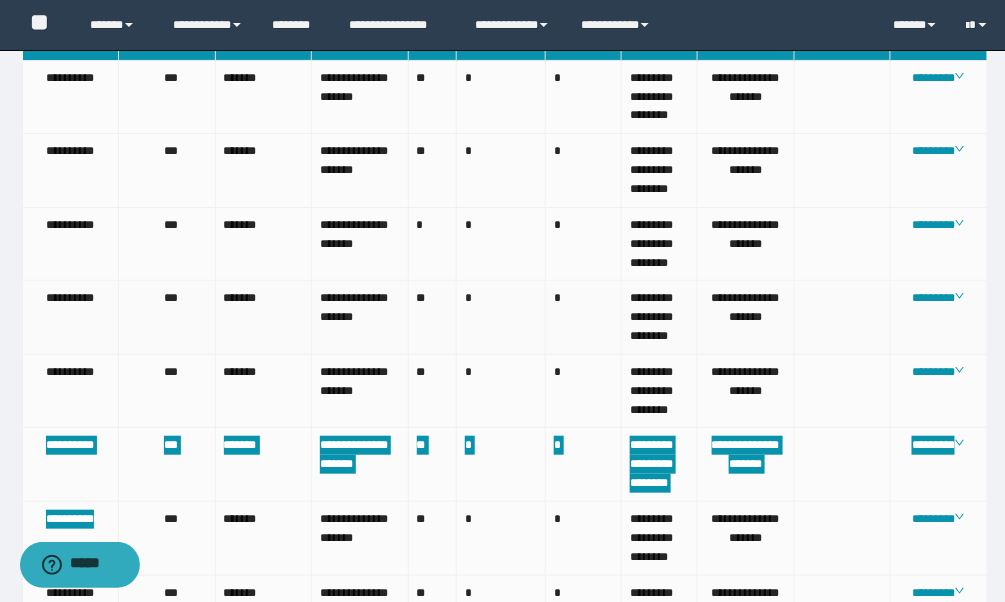 scroll, scrollTop: 0, scrollLeft: 0, axis: both 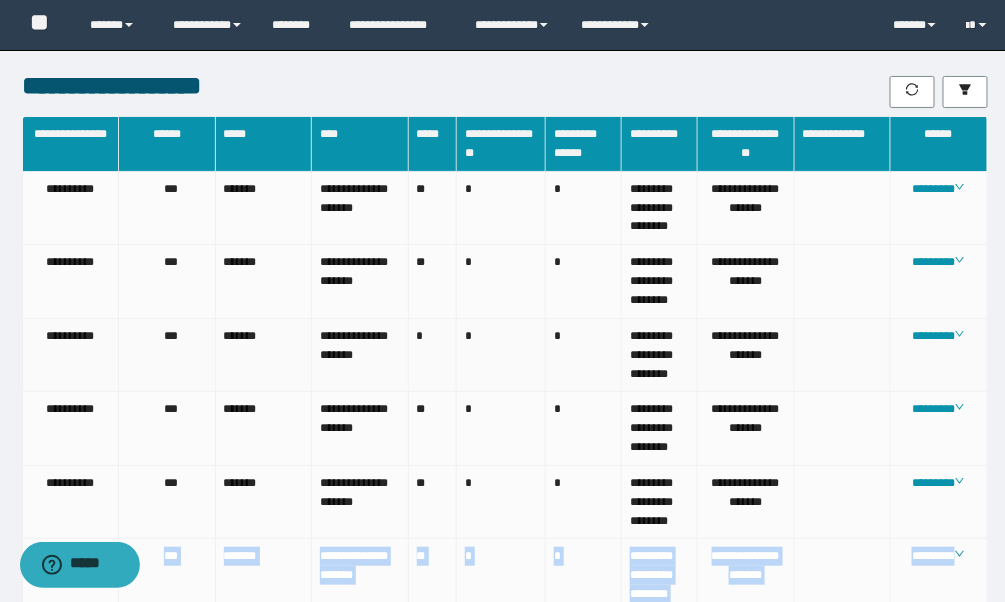 click on "*" at bounding box center (501, 356) 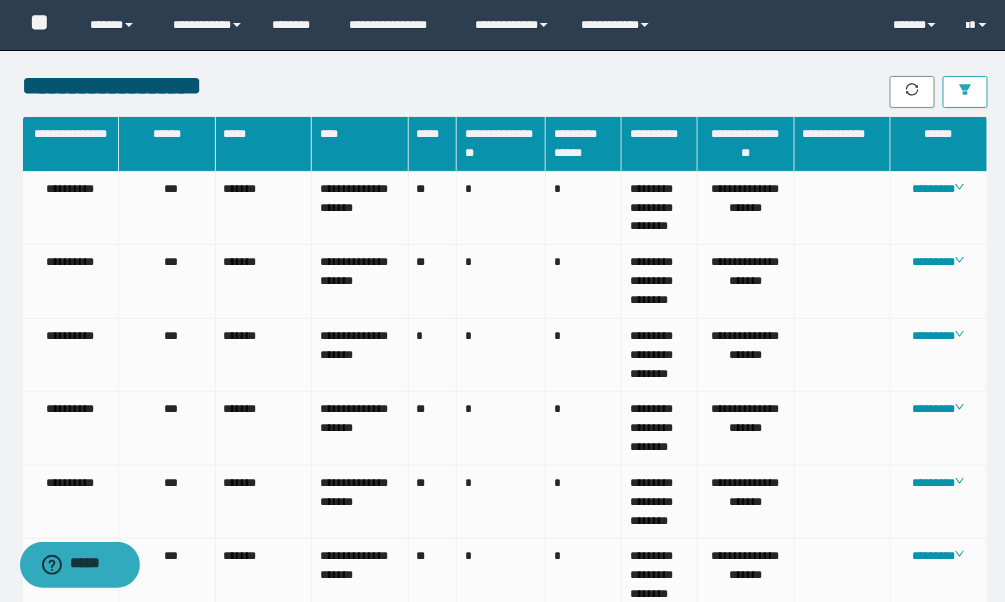 click 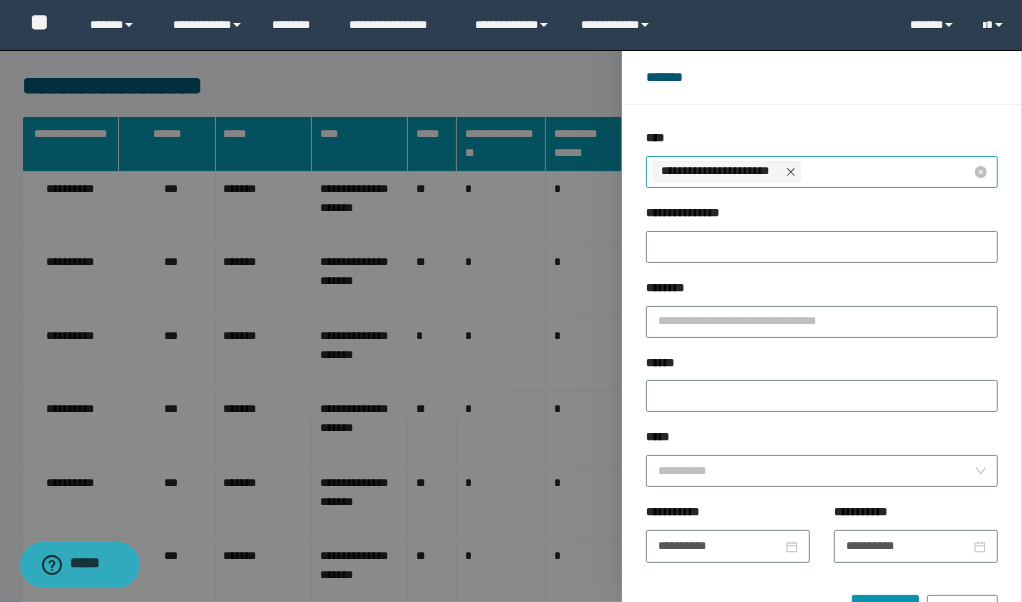 click 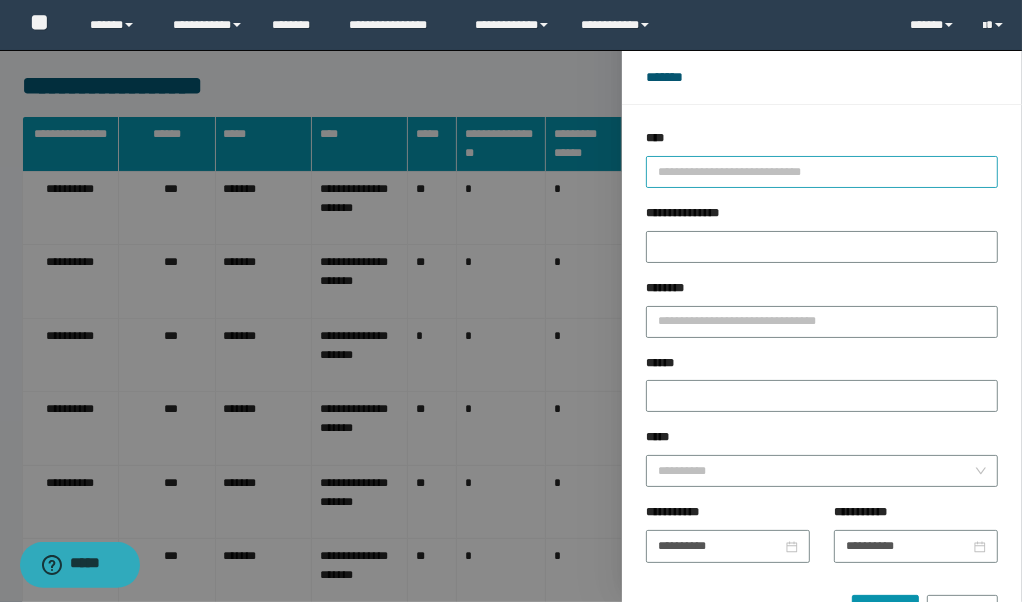click at bounding box center (813, 171) 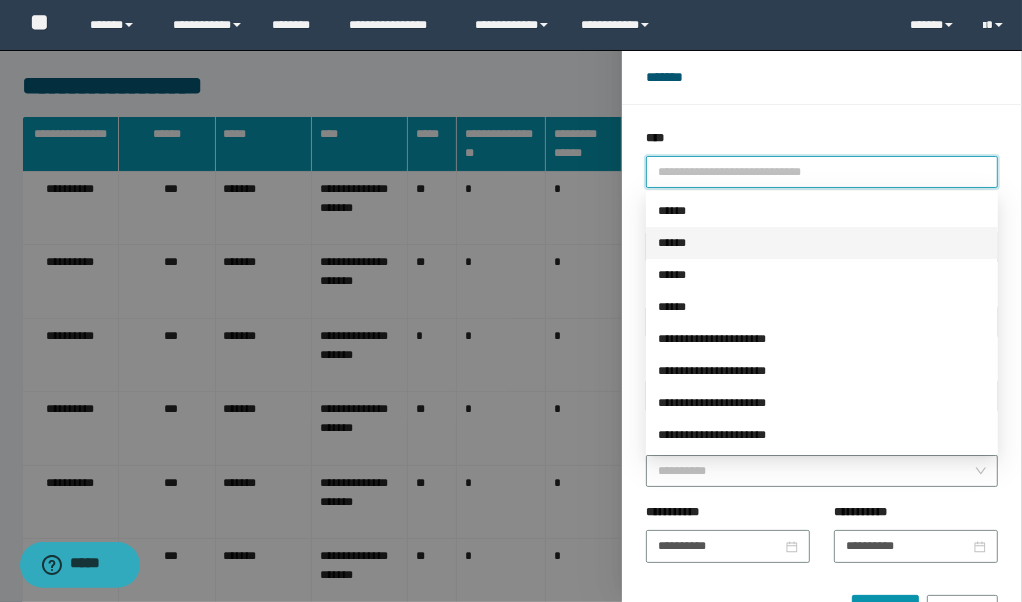 click on "******" at bounding box center [822, 243] 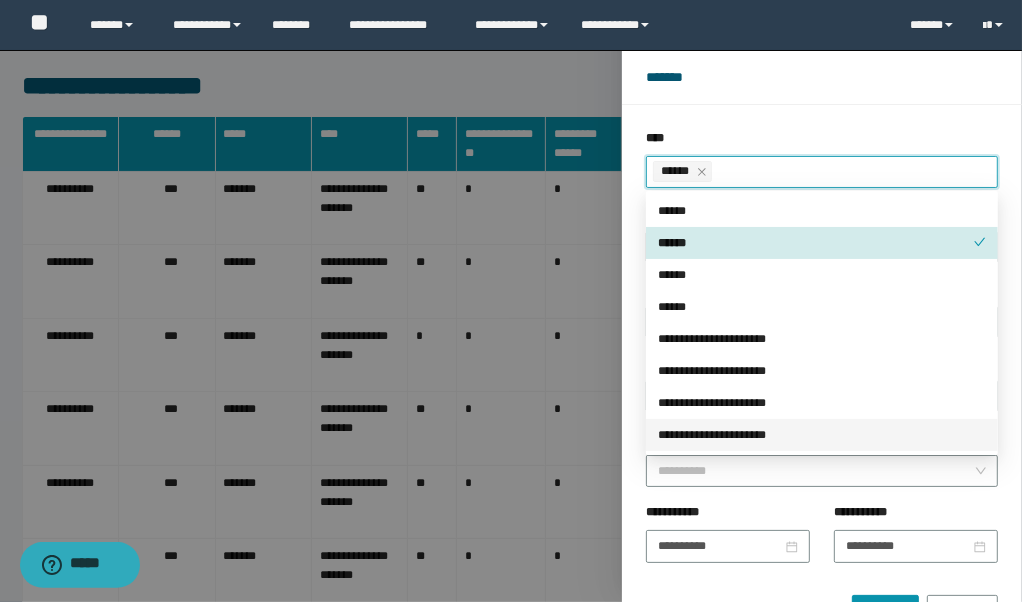click on "****** *******" at bounding box center (822, 603) 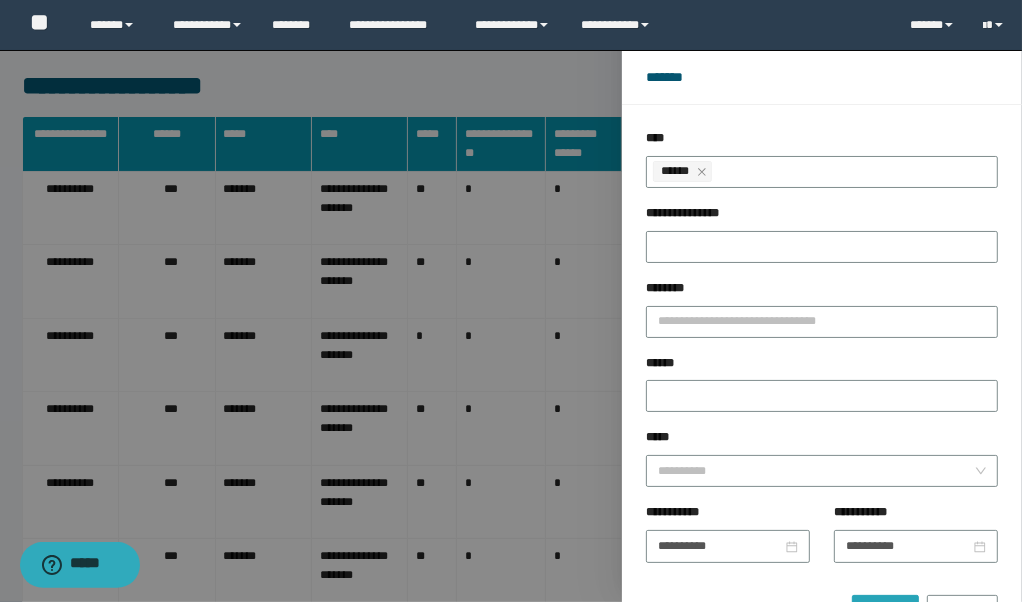 click on "******" at bounding box center (885, 611) 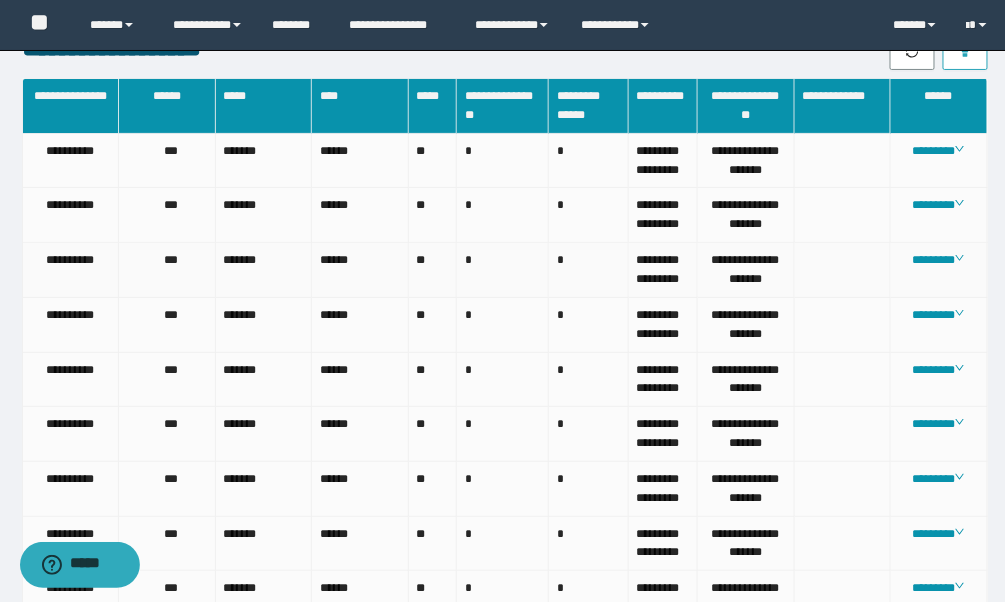 scroll, scrollTop: 0, scrollLeft: 0, axis: both 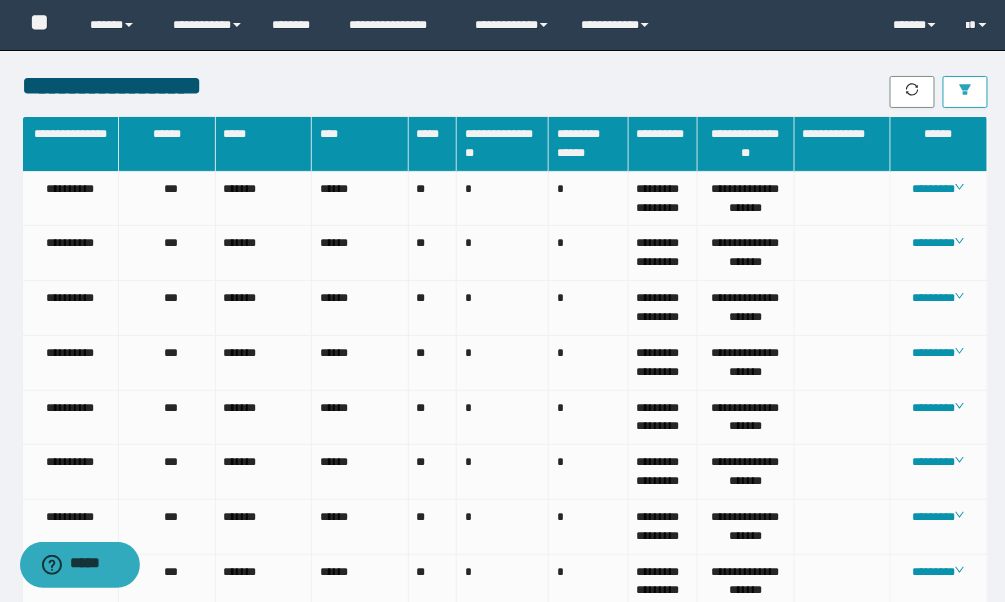 click at bounding box center (965, 92) 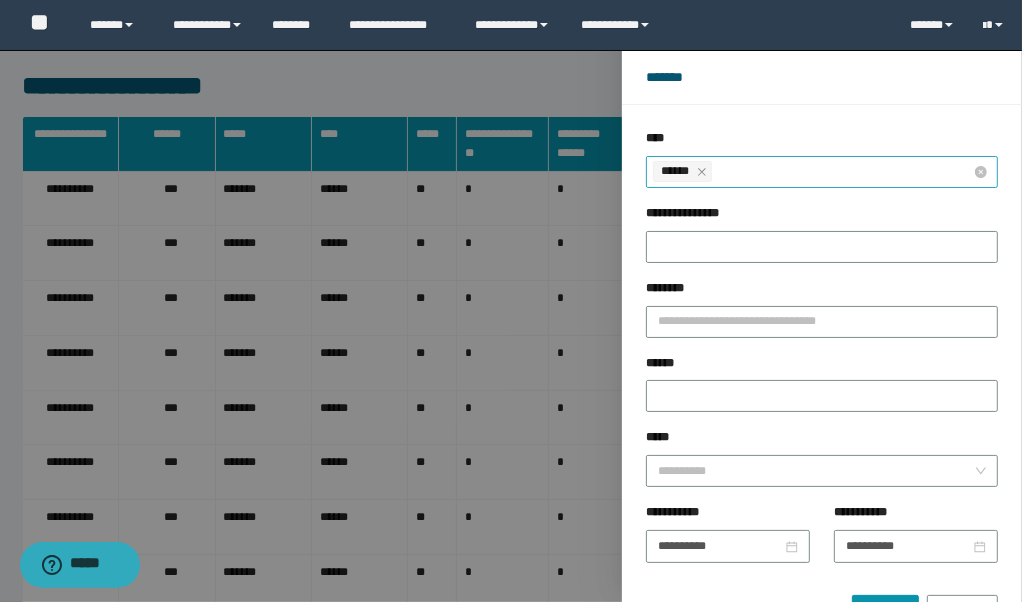 click on "******" at bounding box center (677, 171) 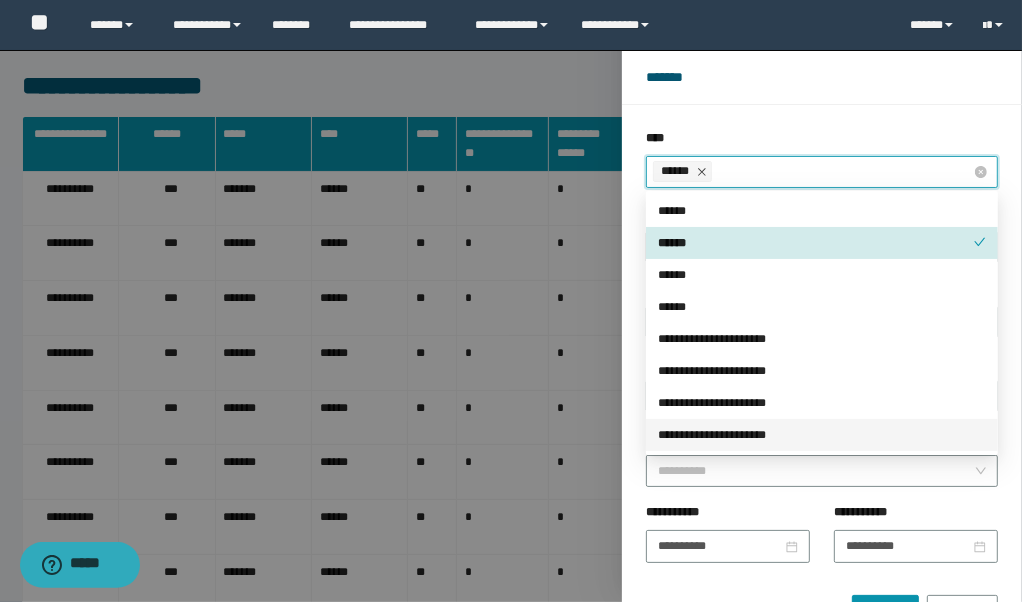 click 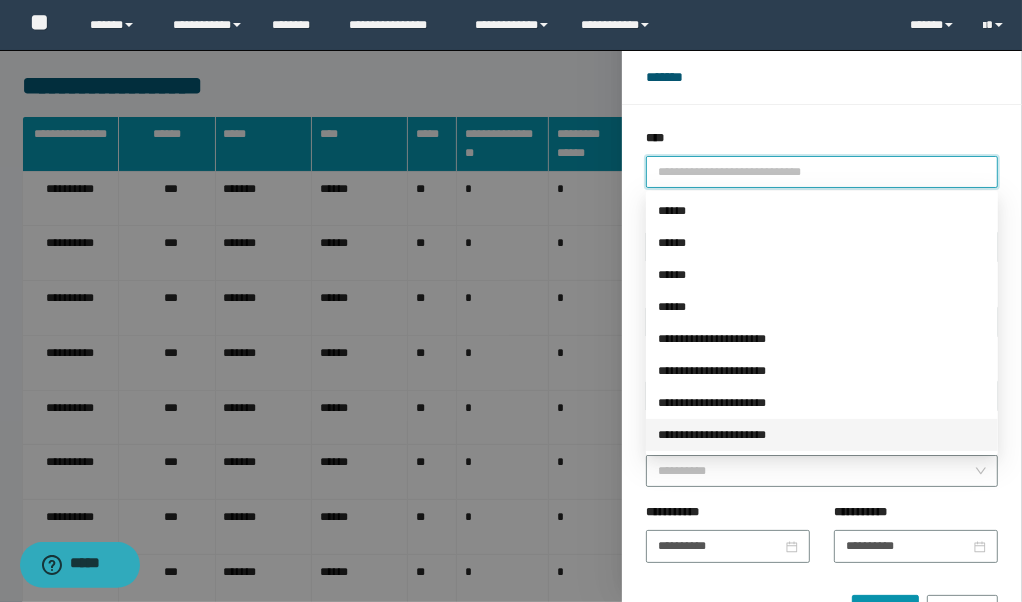click at bounding box center (813, 171) 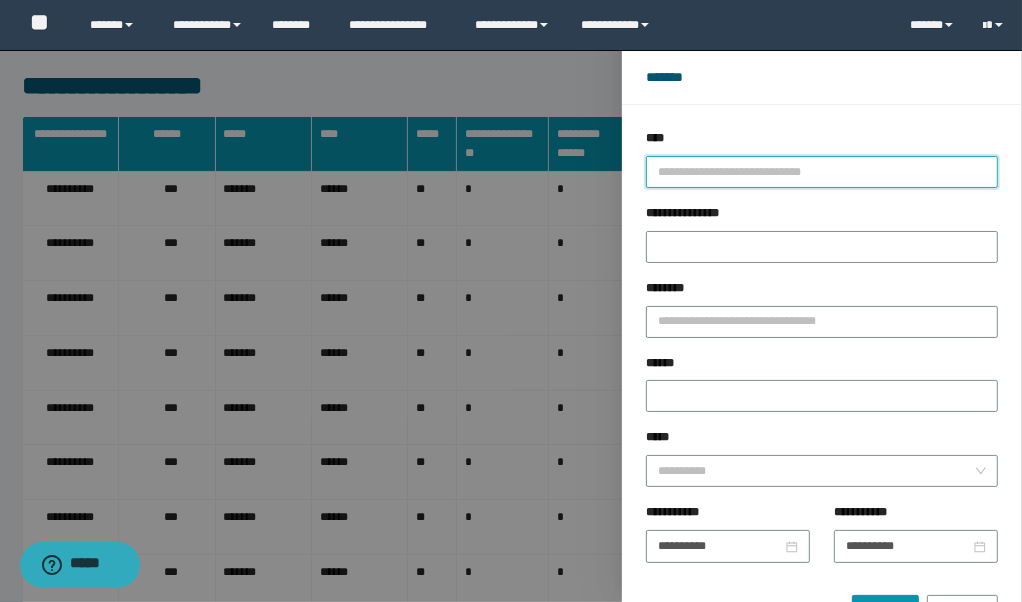 click at bounding box center (813, 171) 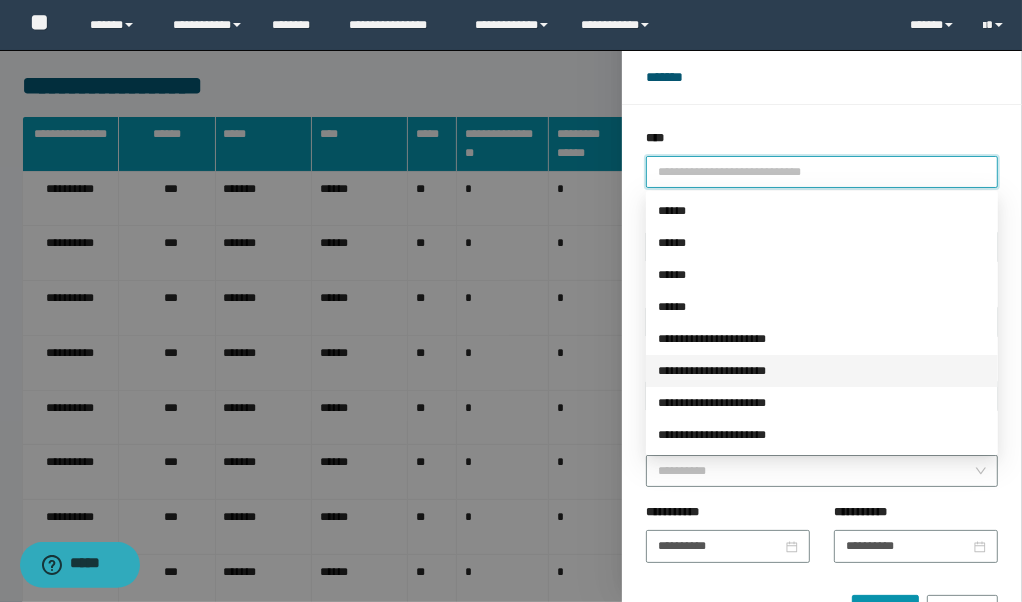 click on "**********" at bounding box center (822, 371) 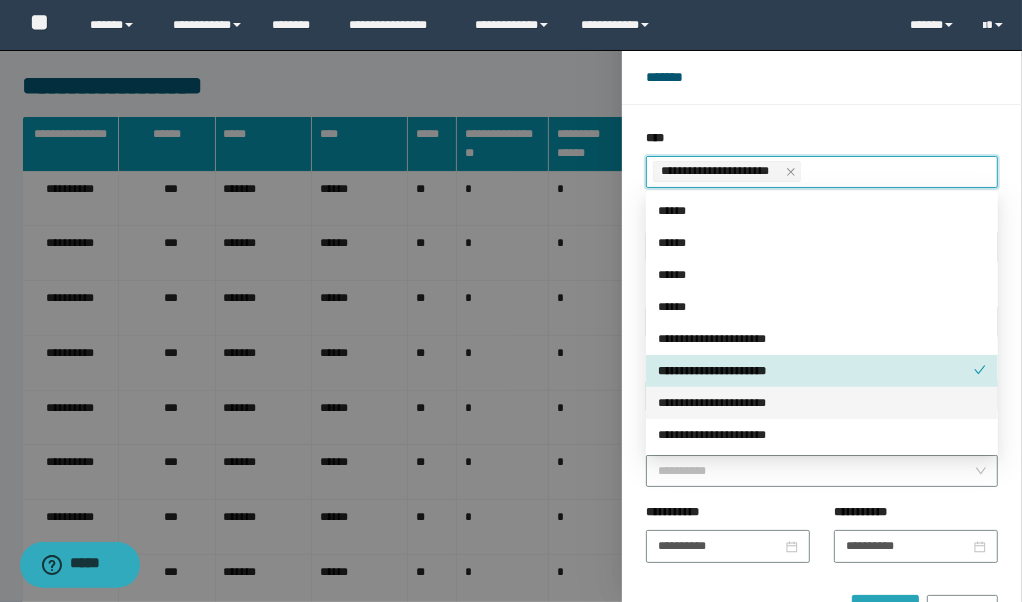 click on "******" at bounding box center [885, 611] 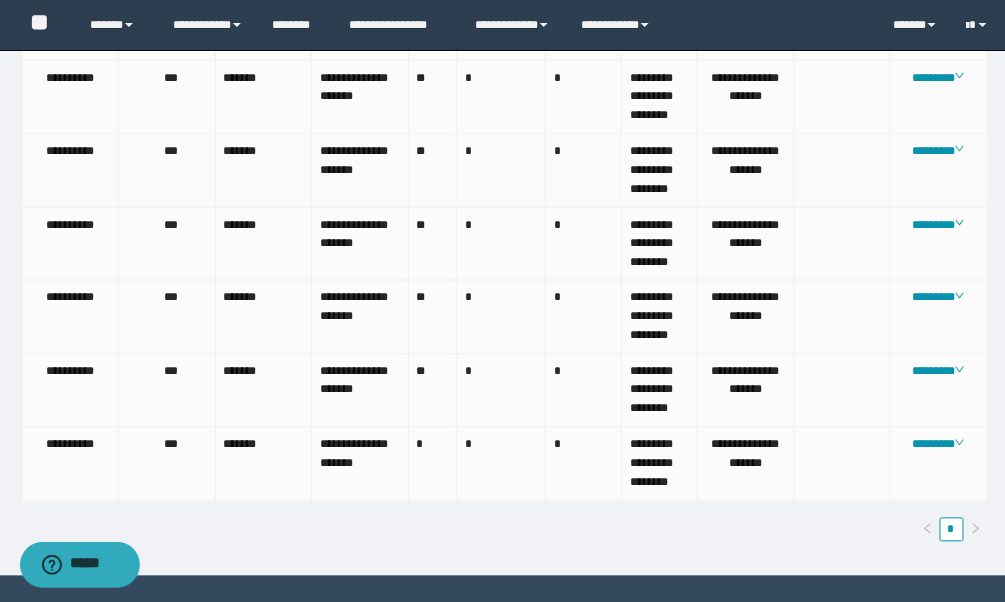 scroll, scrollTop: 666, scrollLeft: 0, axis: vertical 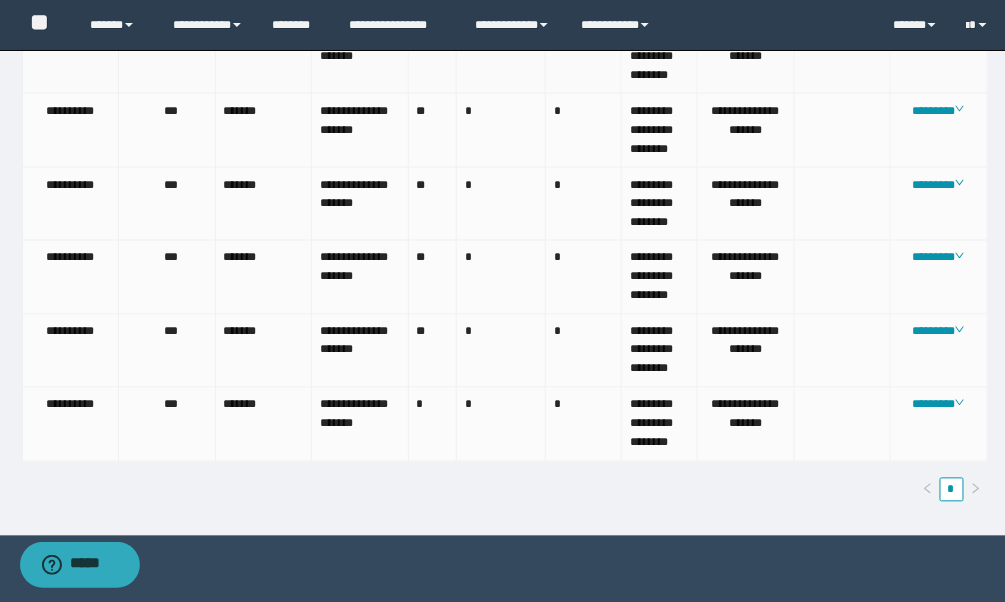 drag, startPoint x: 417, startPoint y: 175, endPoint x: 473, endPoint y: 174, distance: 56.008926 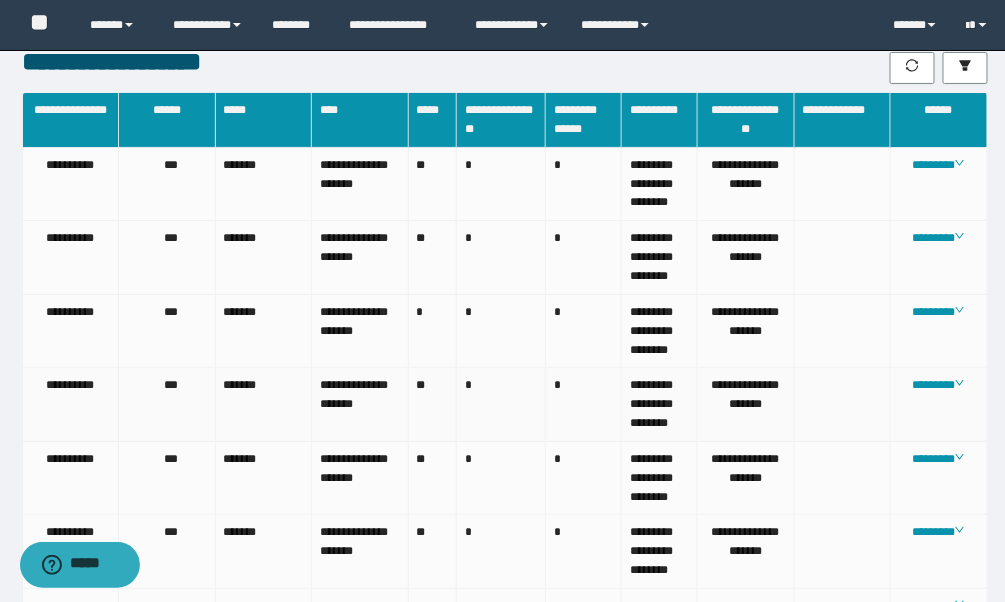 scroll, scrollTop: 0, scrollLeft: 0, axis: both 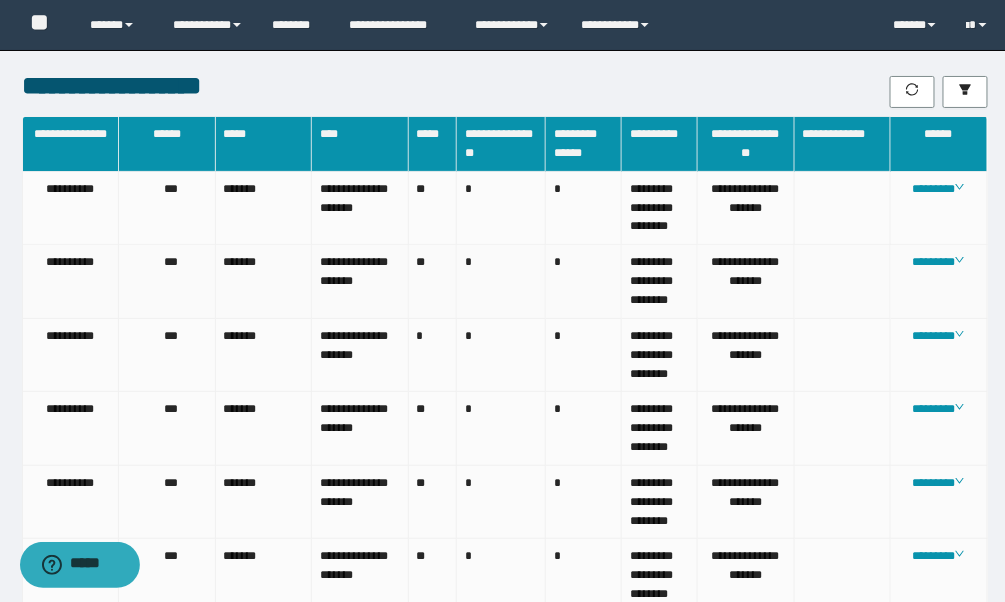 click at bounding box center (843, 282) 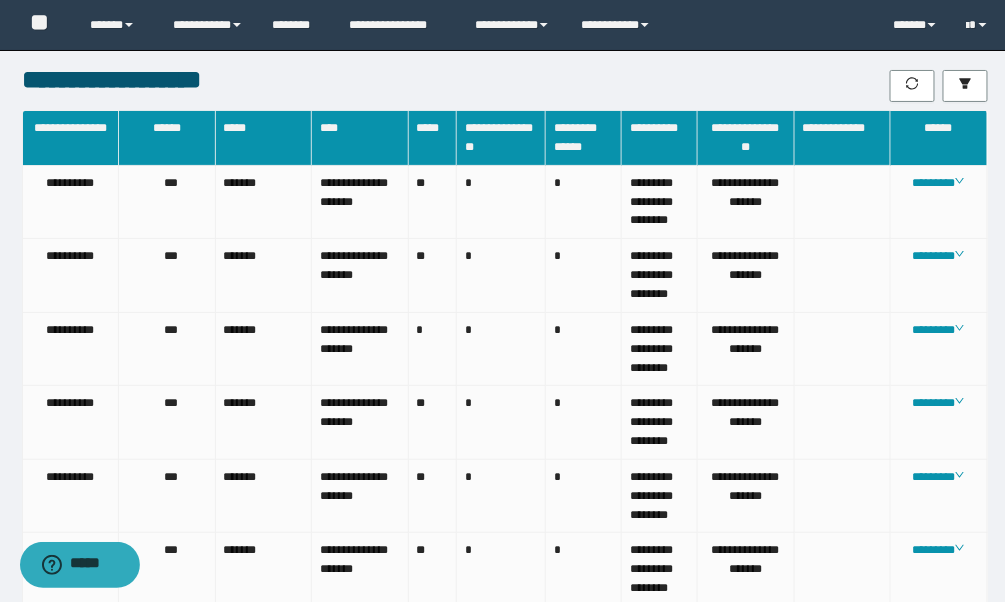 scroll, scrollTop: 0, scrollLeft: 0, axis: both 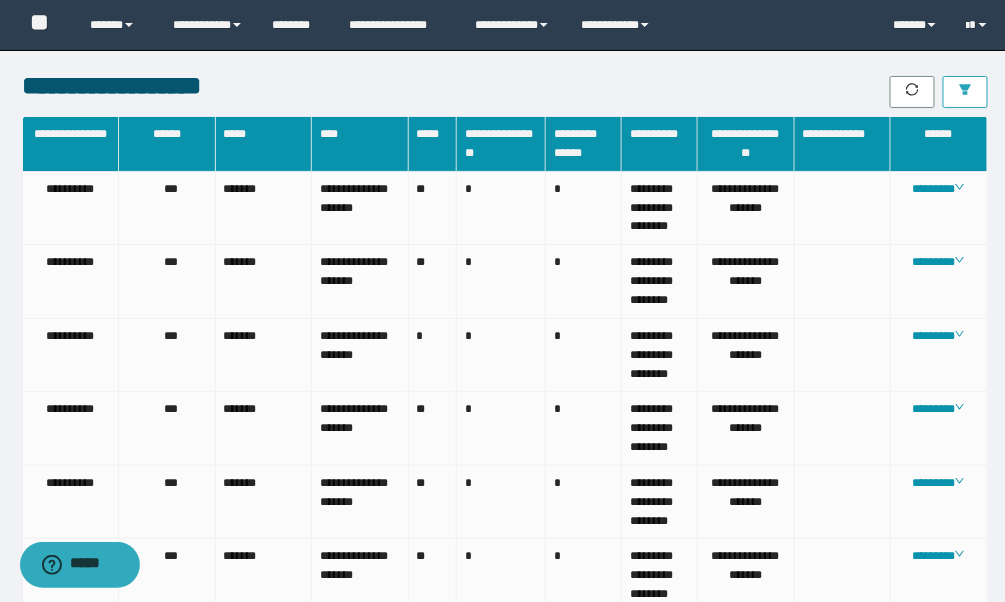 click 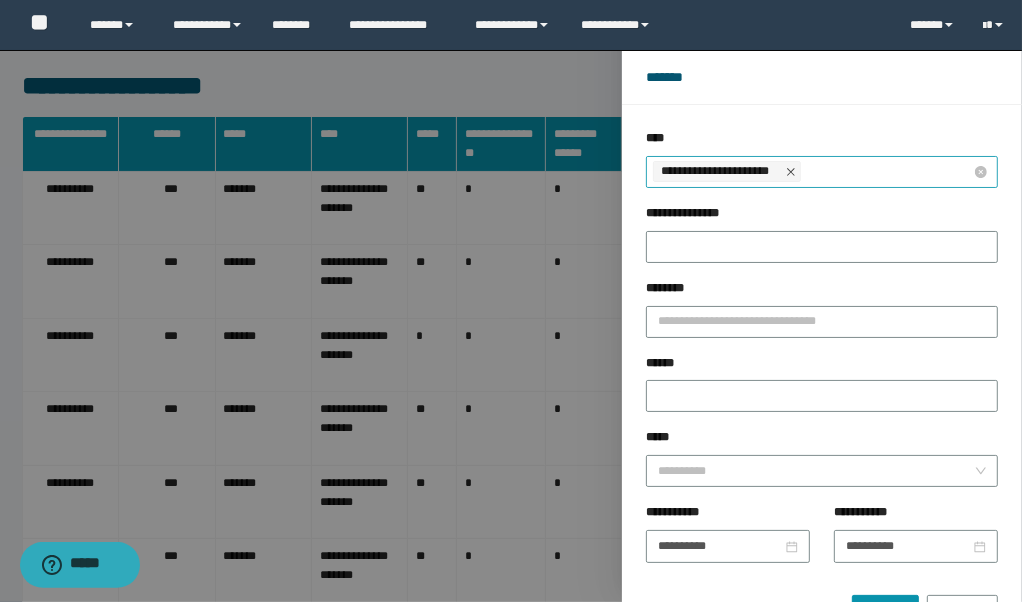 click 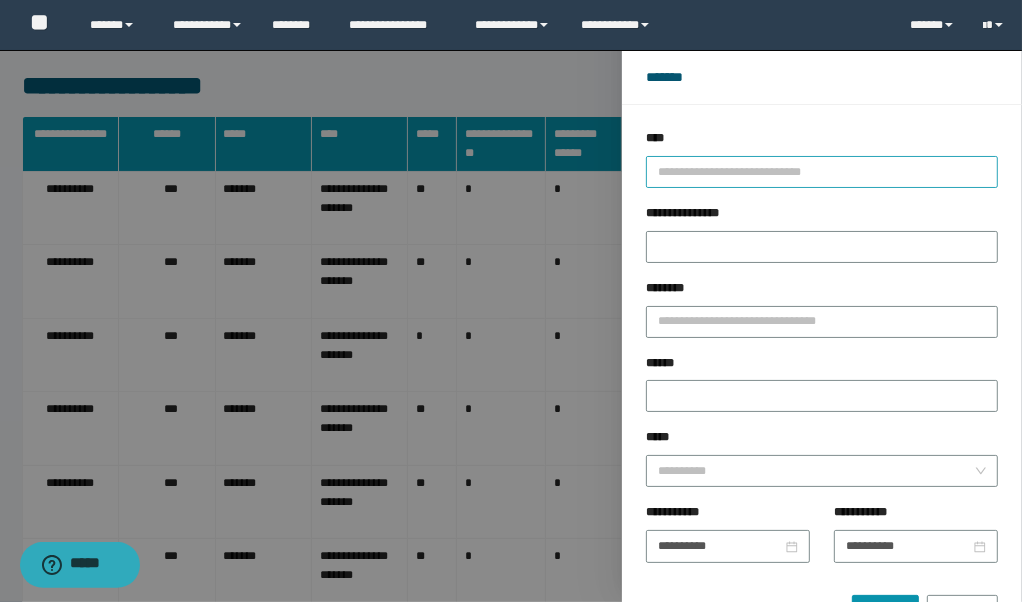 click at bounding box center (813, 171) 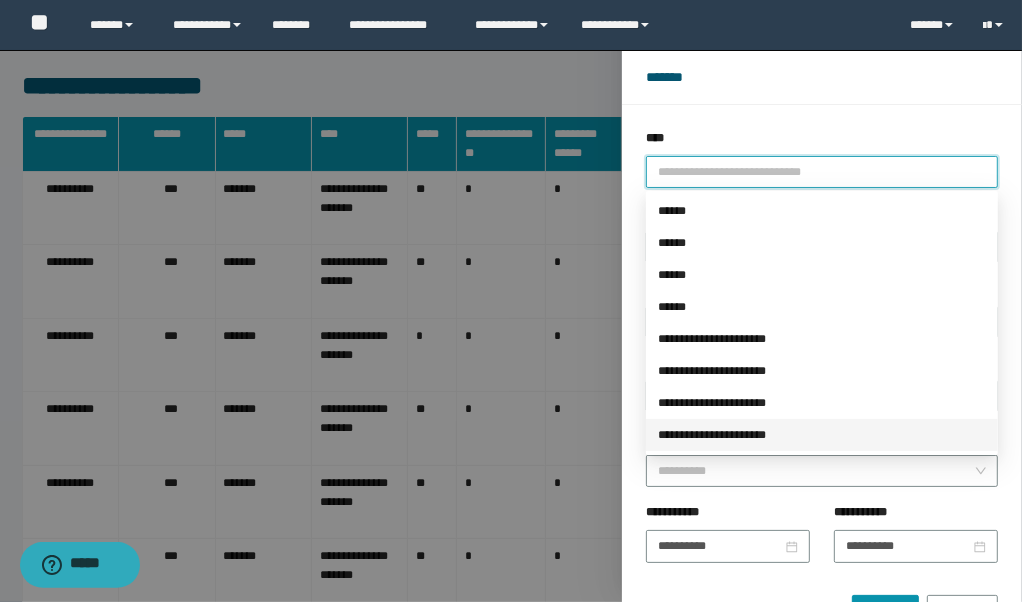 click on "**********" at bounding box center (822, 435) 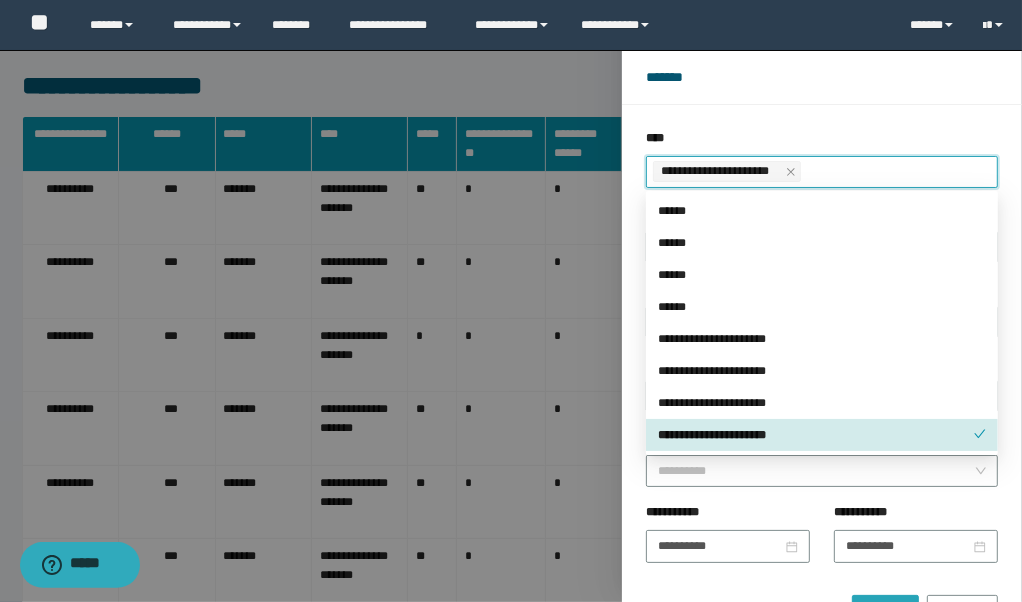 click on "******" at bounding box center (885, 611) 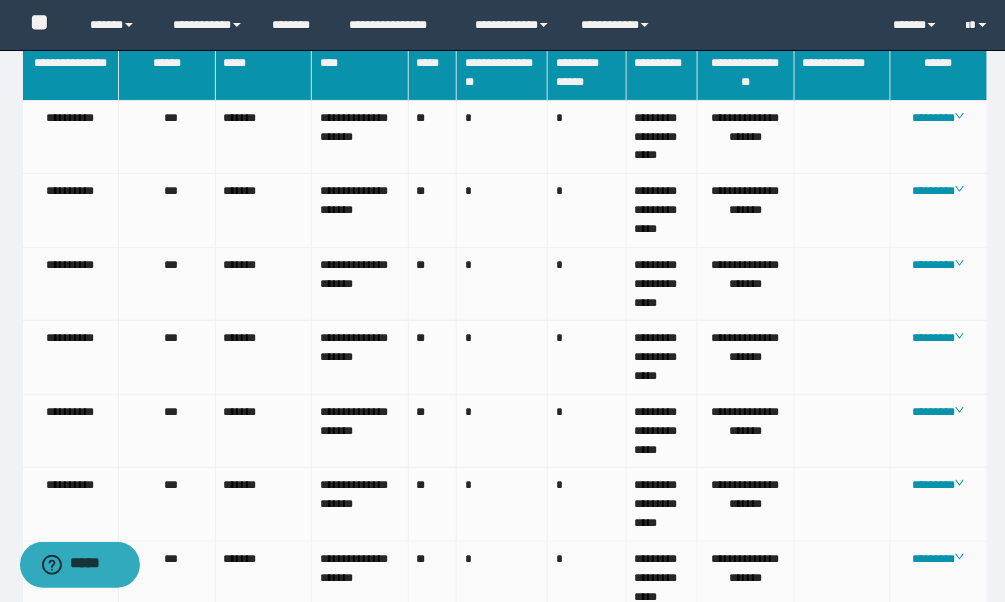 scroll, scrollTop: 0, scrollLeft: 0, axis: both 